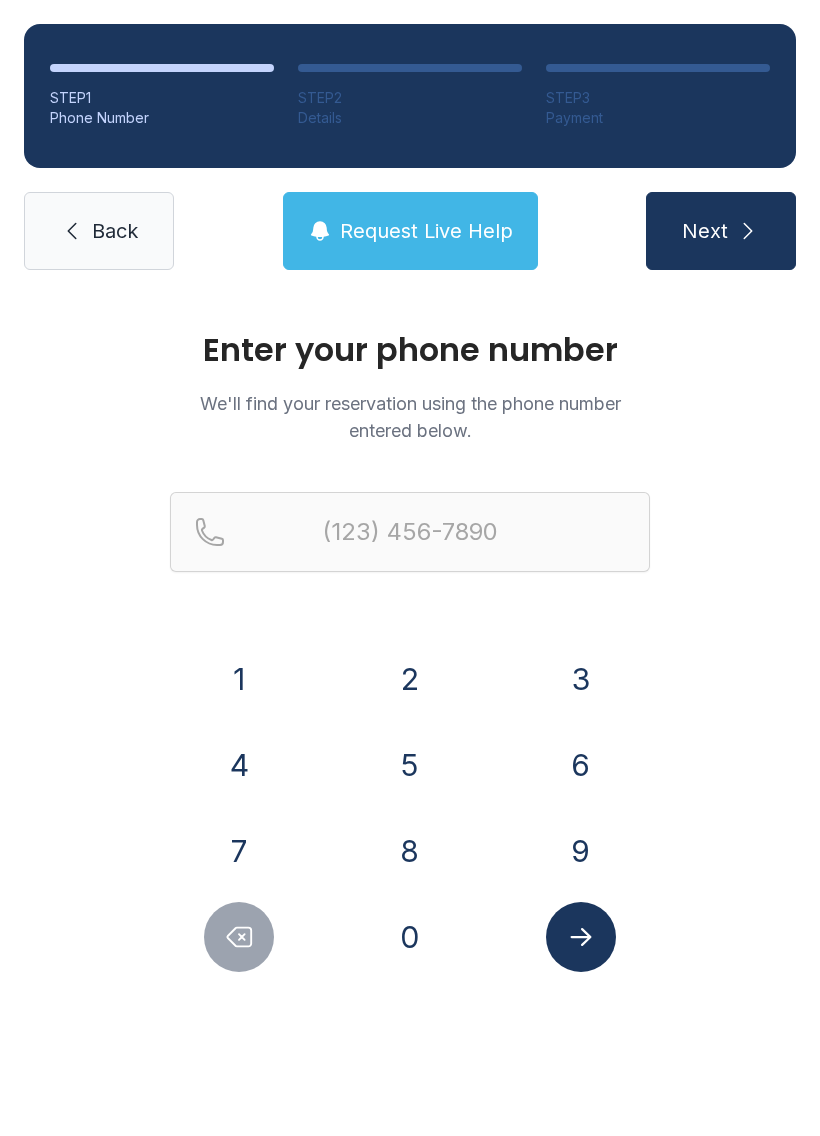 scroll, scrollTop: 0, scrollLeft: 0, axis: both 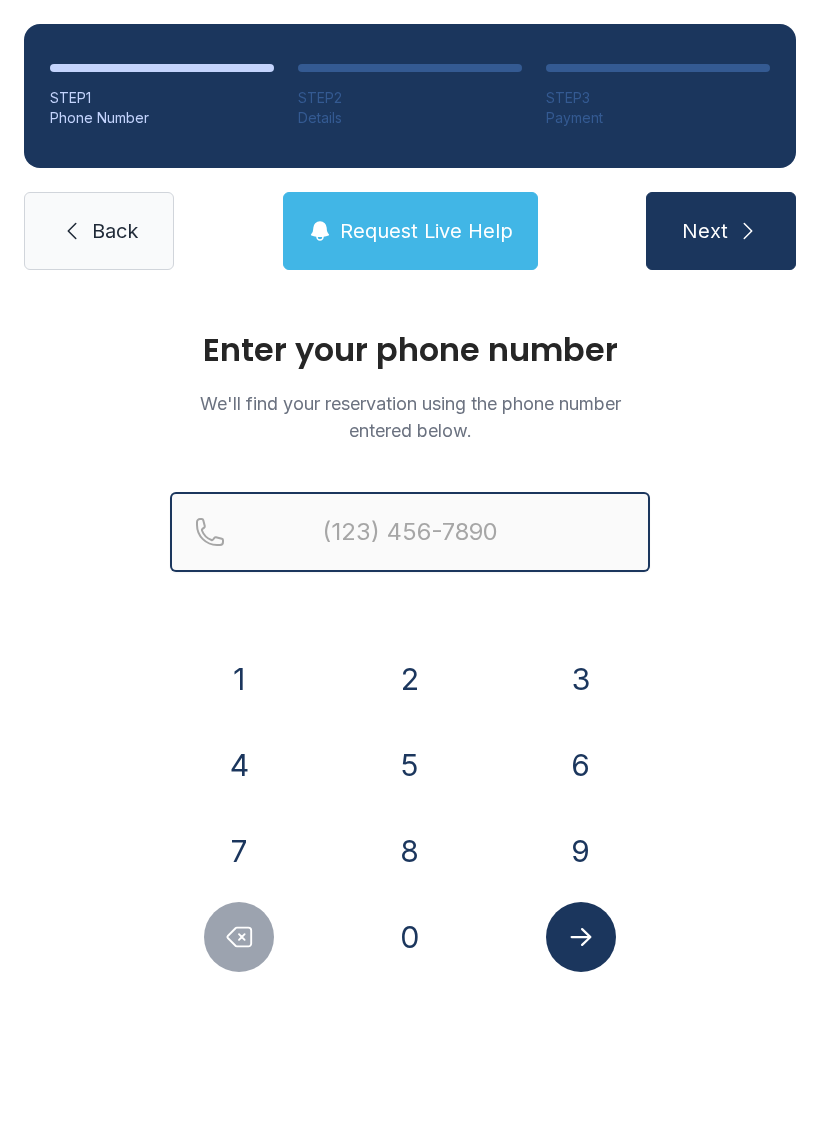 click at bounding box center [410, 532] 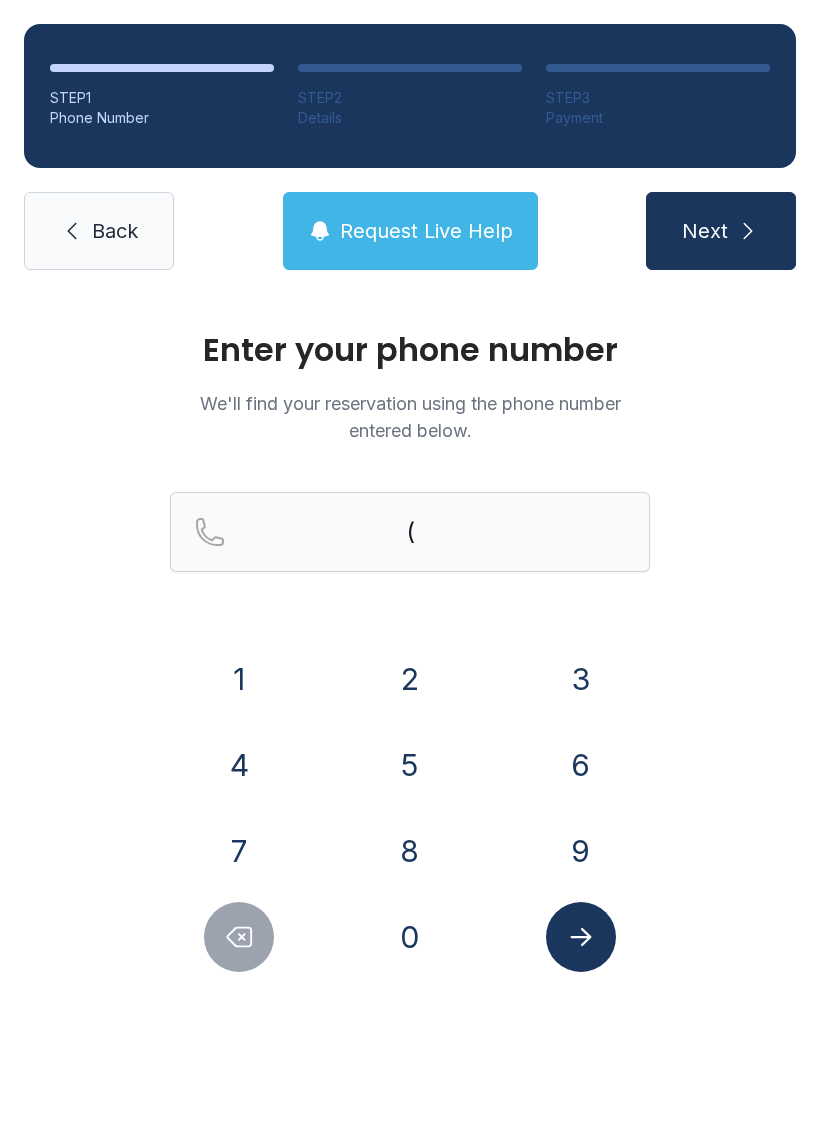 click on "4" at bounding box center [239, 679] 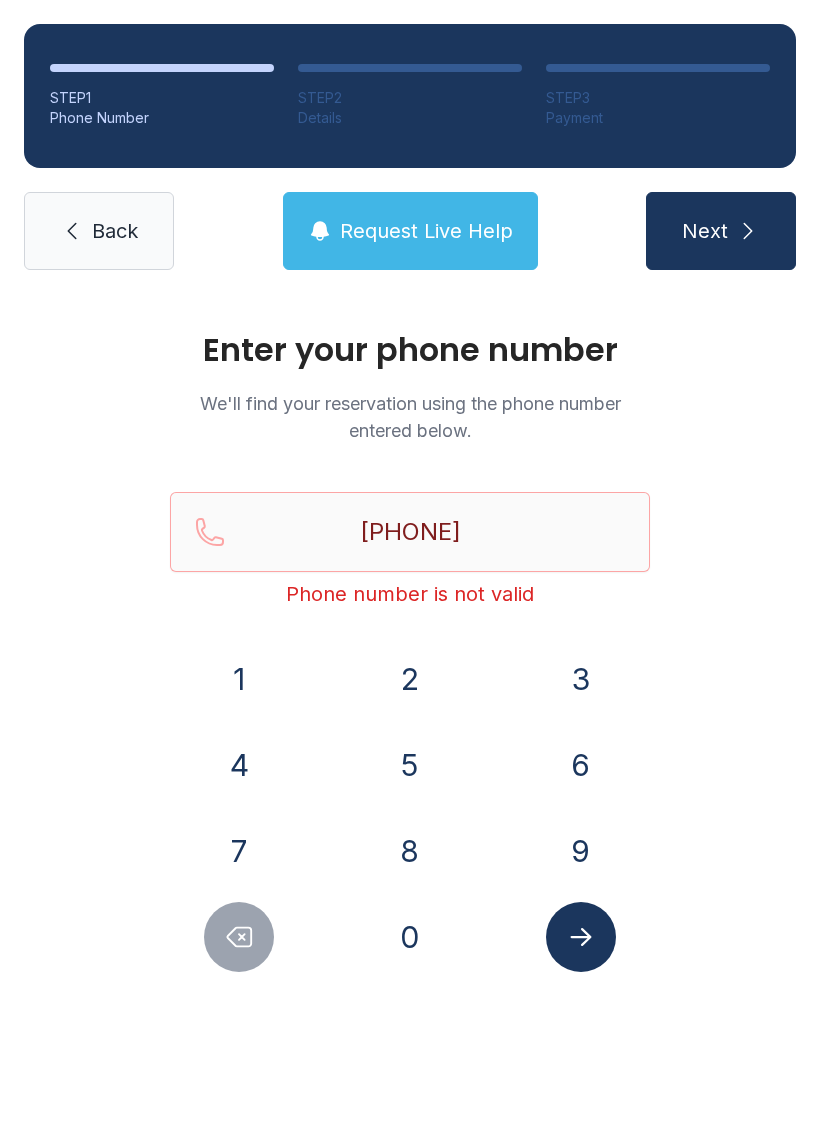 click on "8" at bounding box center [239, 679] 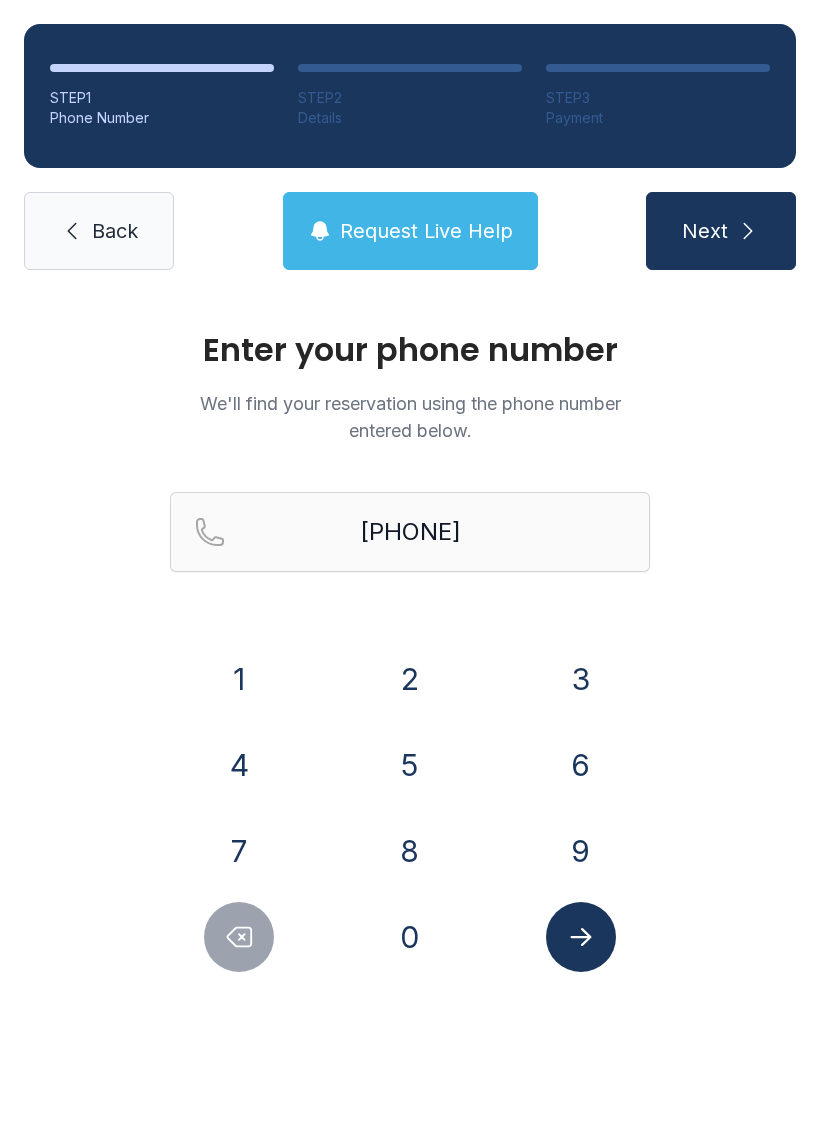click at bounding box center [581, 937] 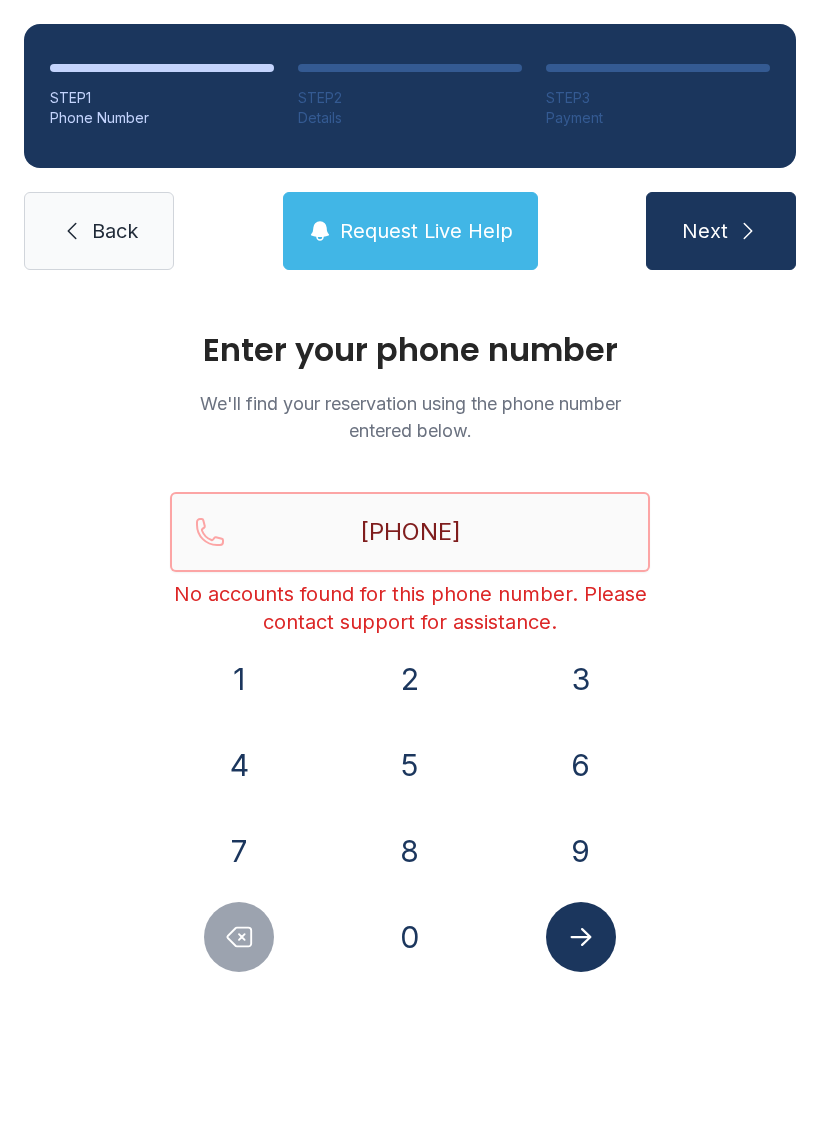 click on "[PHONE]" at bounding box center (410, 532) 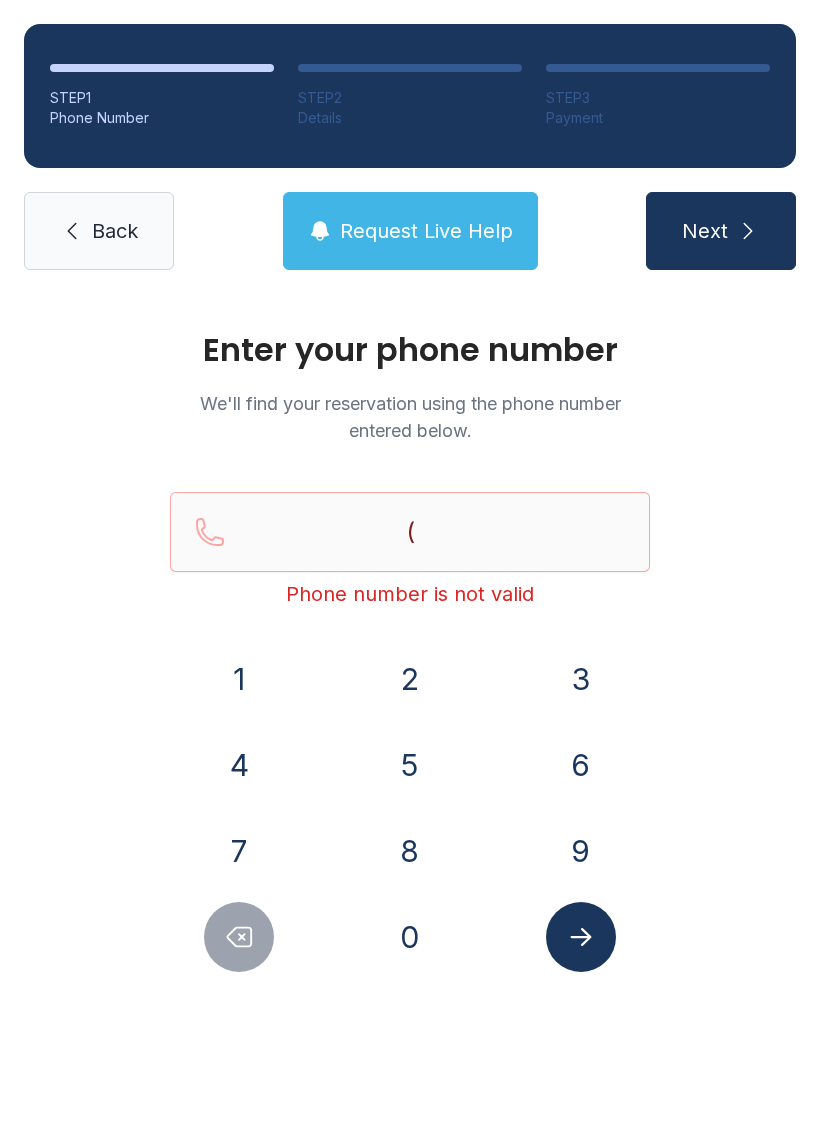 click on "3" at bounding box center (239, 679) 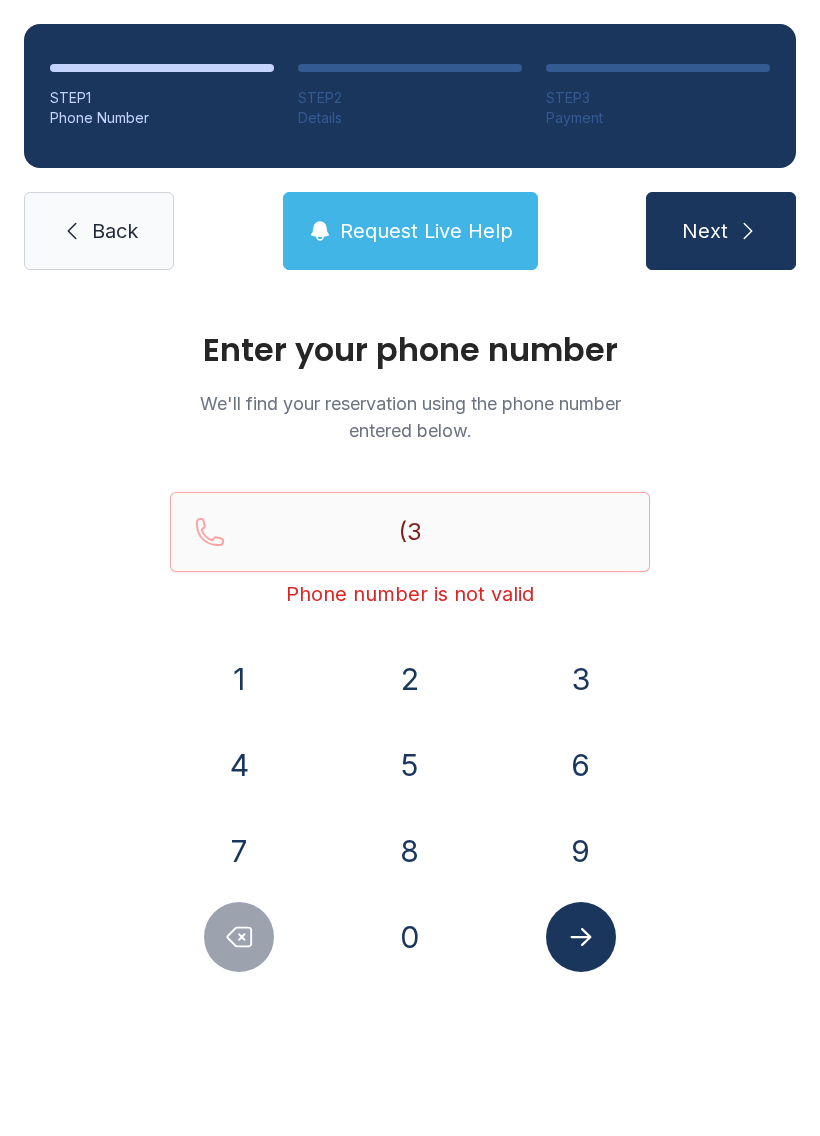 click on "0" at bounding box center (239, 679) 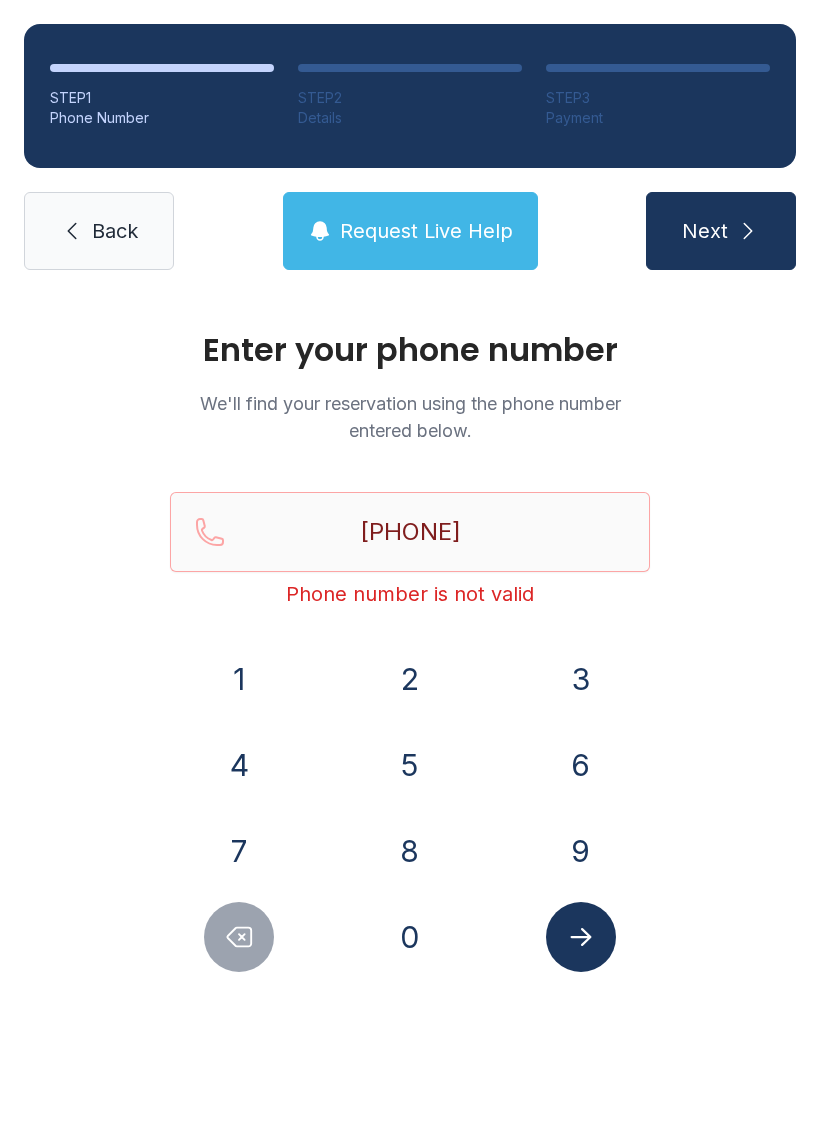 click on "1" at bounding box center [239, 679] 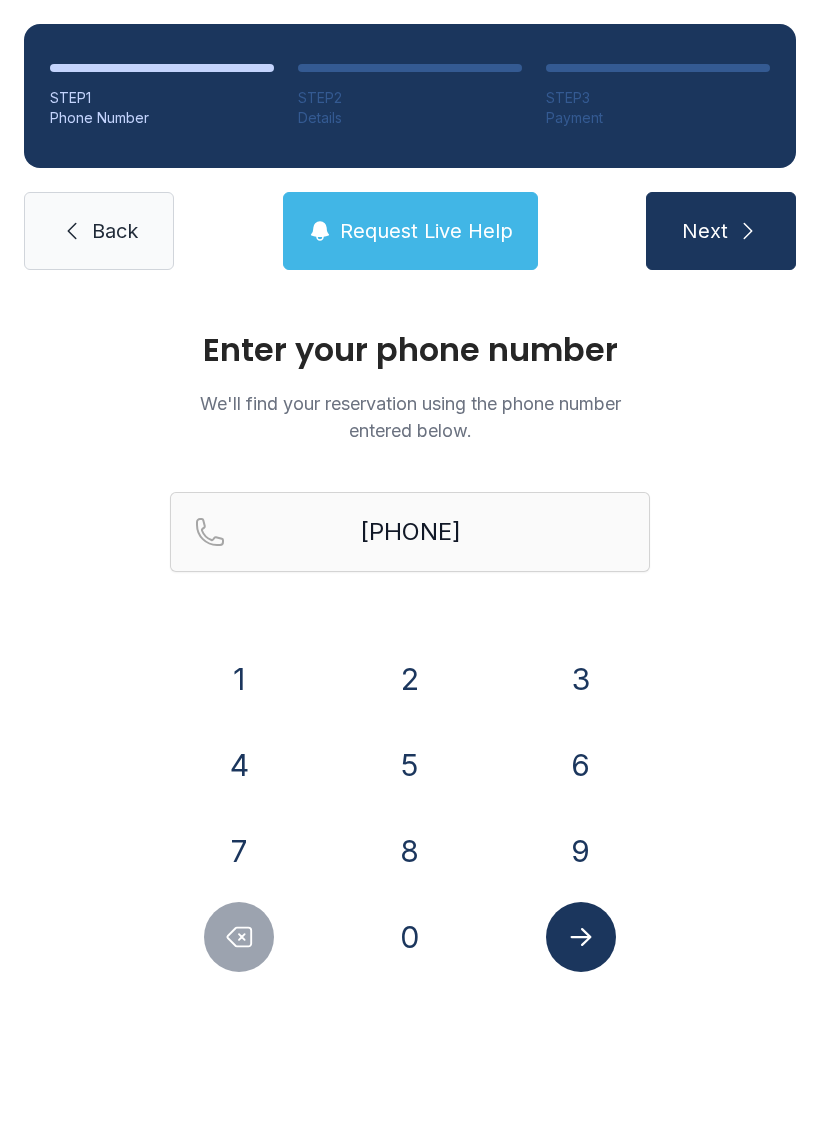 click on "Next" at bounding box center [721, 231] 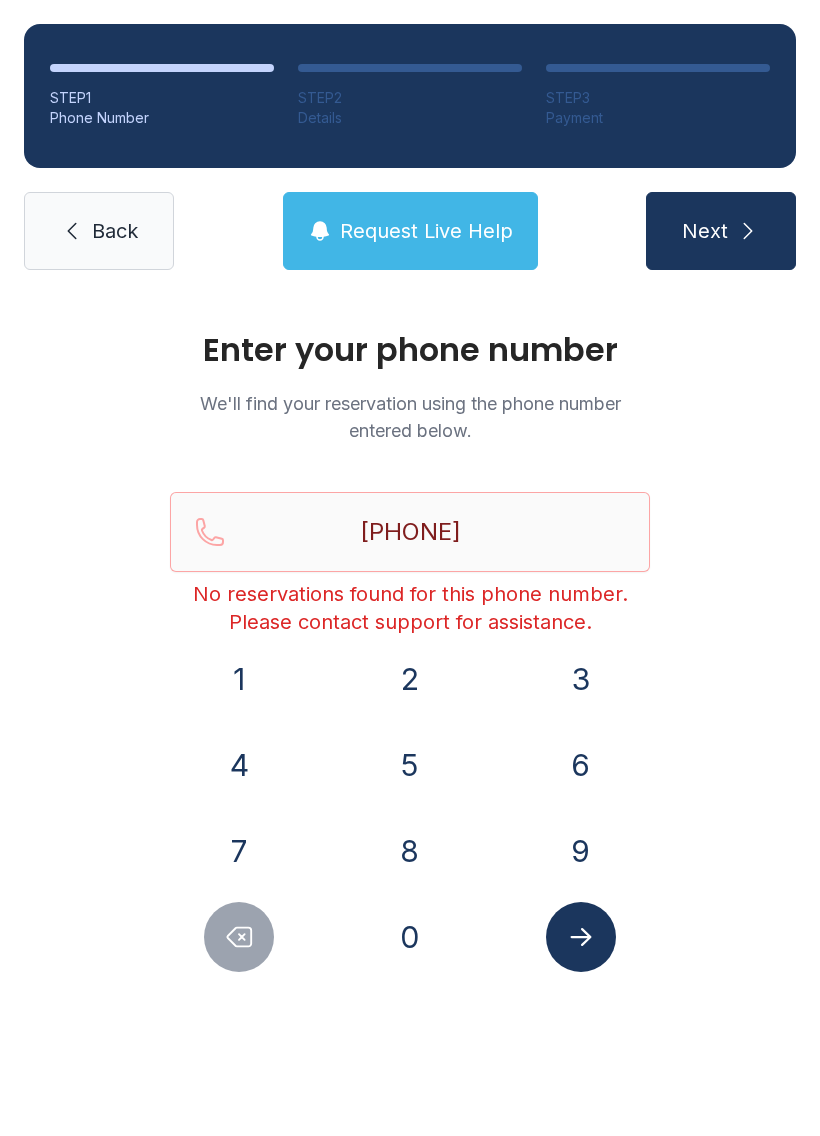 click at bounding box center [239, 937] 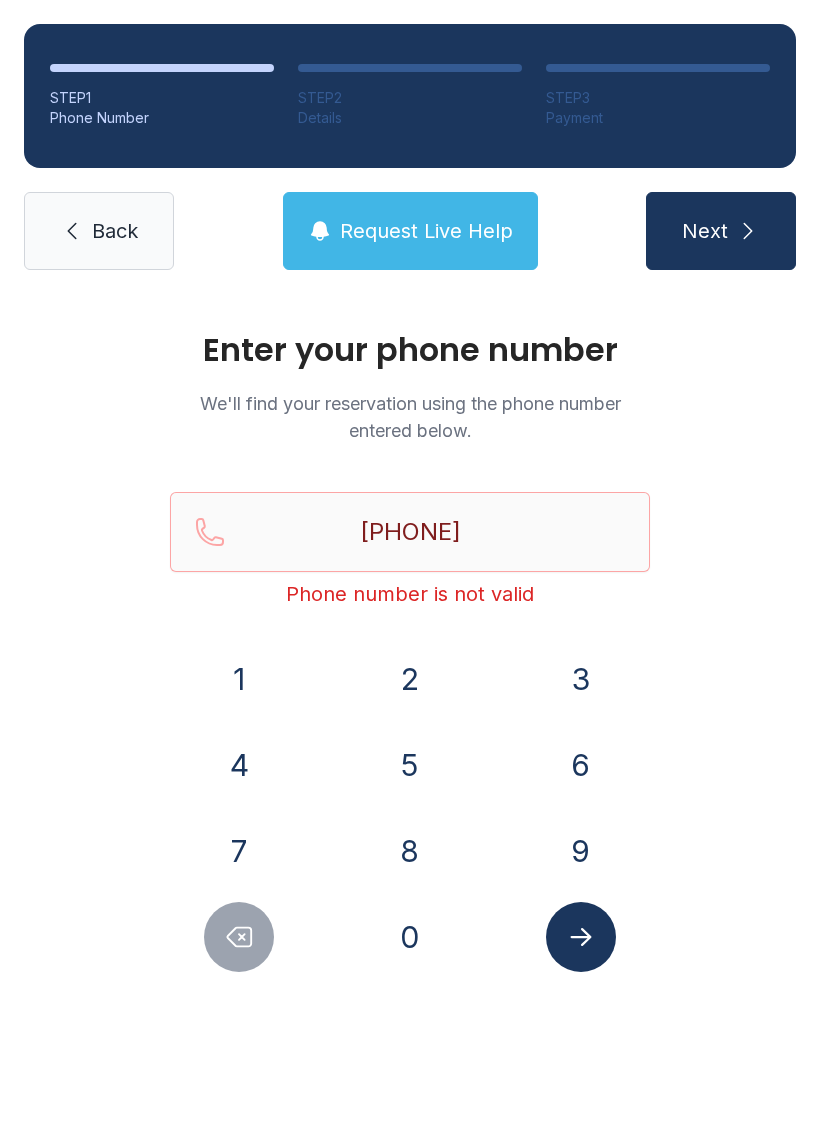 click at bounding box center (239, 937) 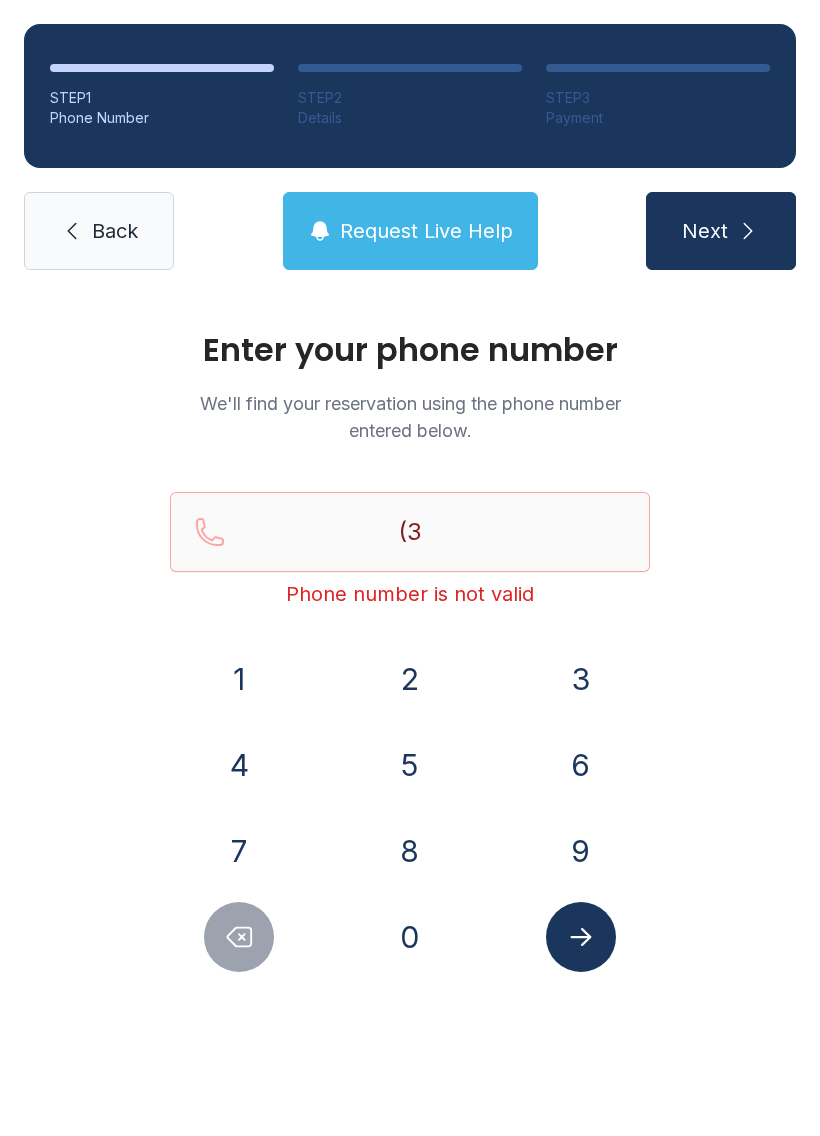 click on "0" at bounding box center [239, 679] 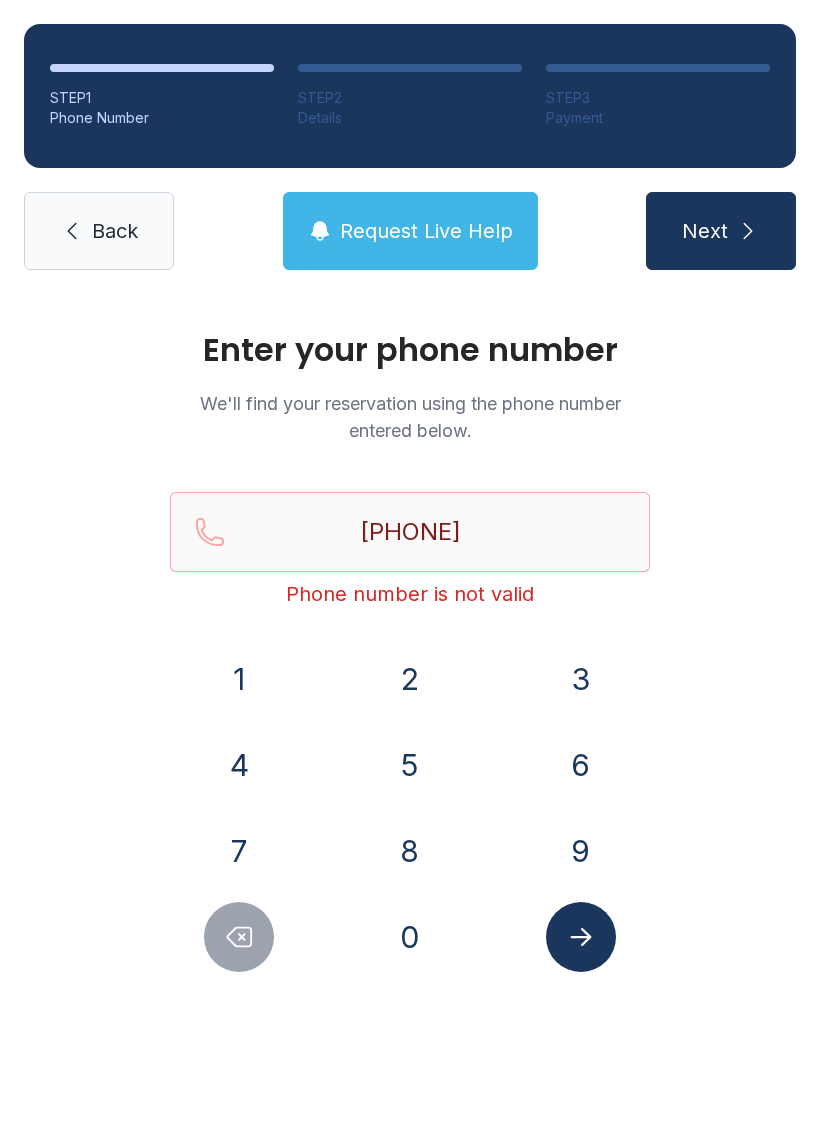 click on "1" at bounding box center (239, 679) 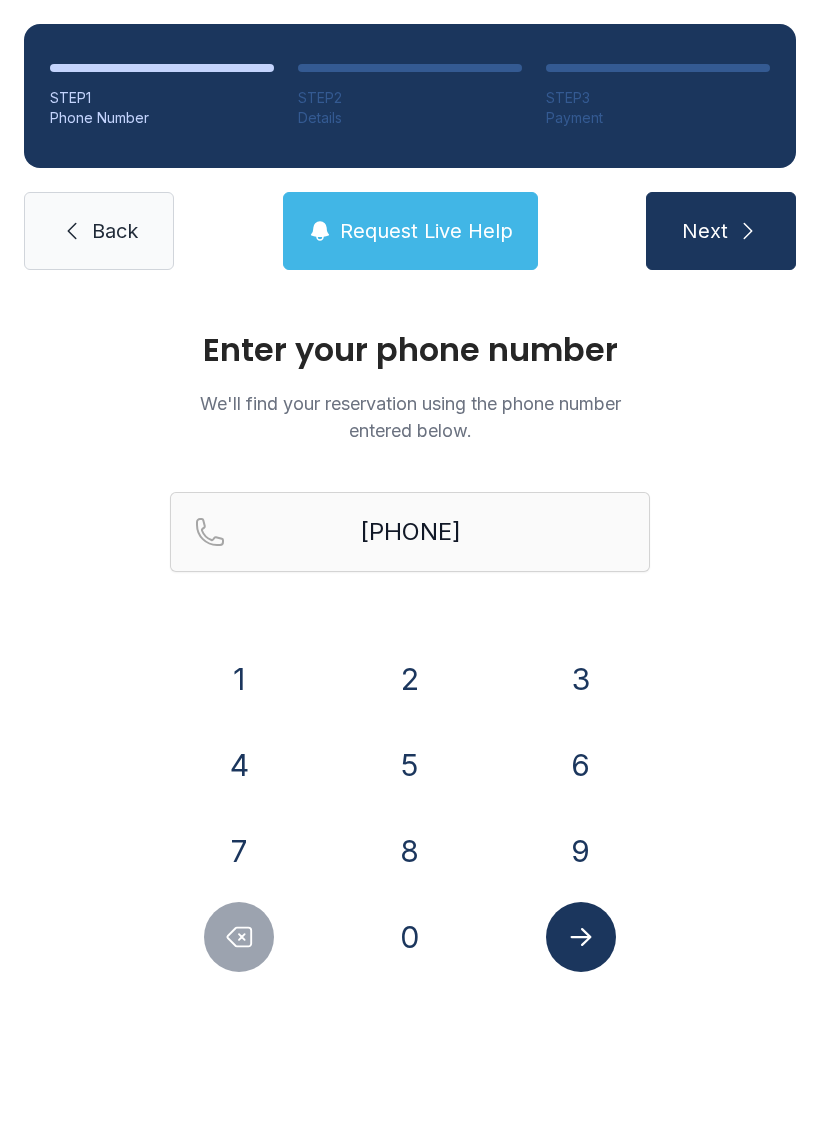 click at bounding box center (581, 937) 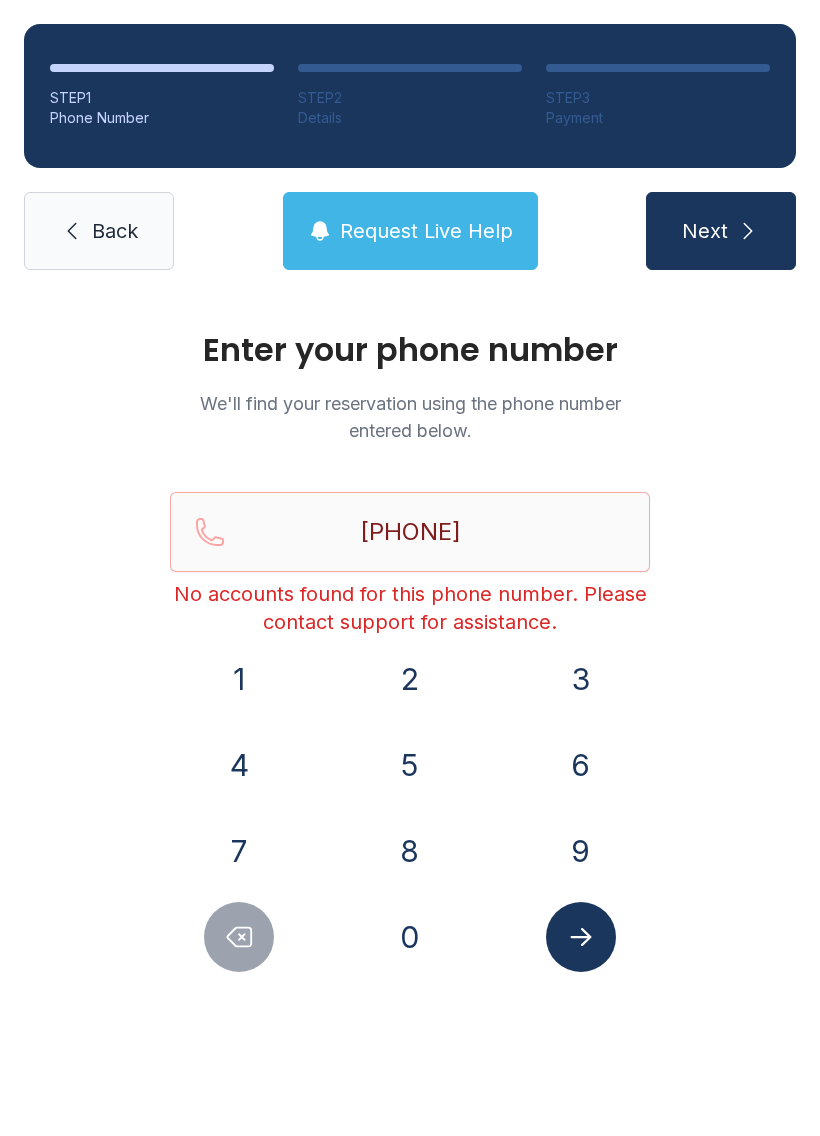 click at bounding box center (72, 231) 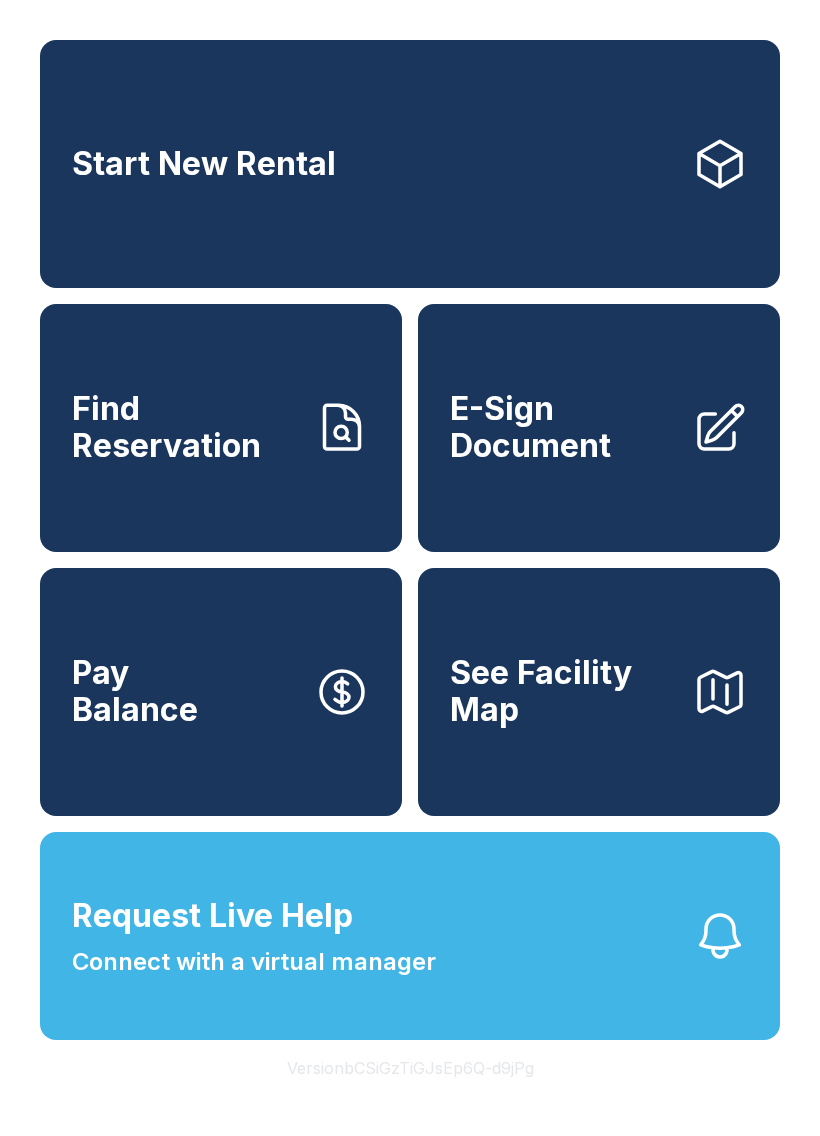 click on "Pay  Balance" at bounding box center [135, 691] 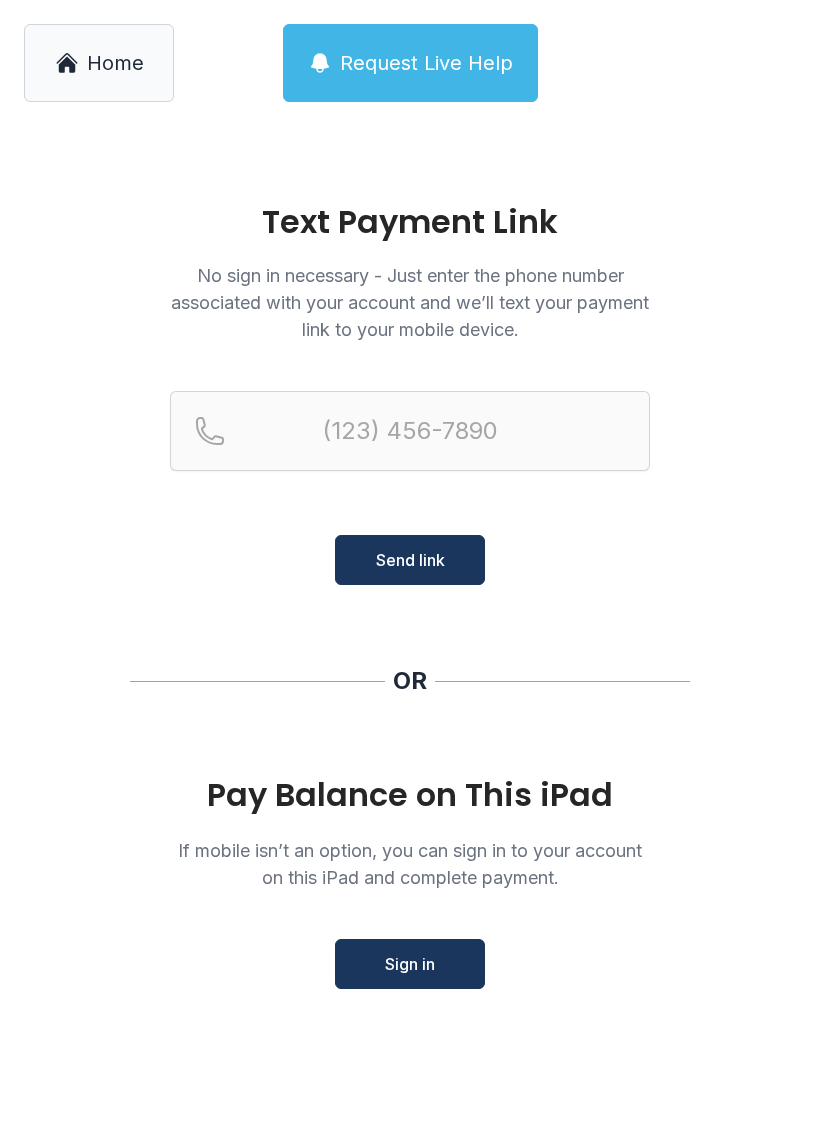 click on "Home" at bounding box center [99, 63] 